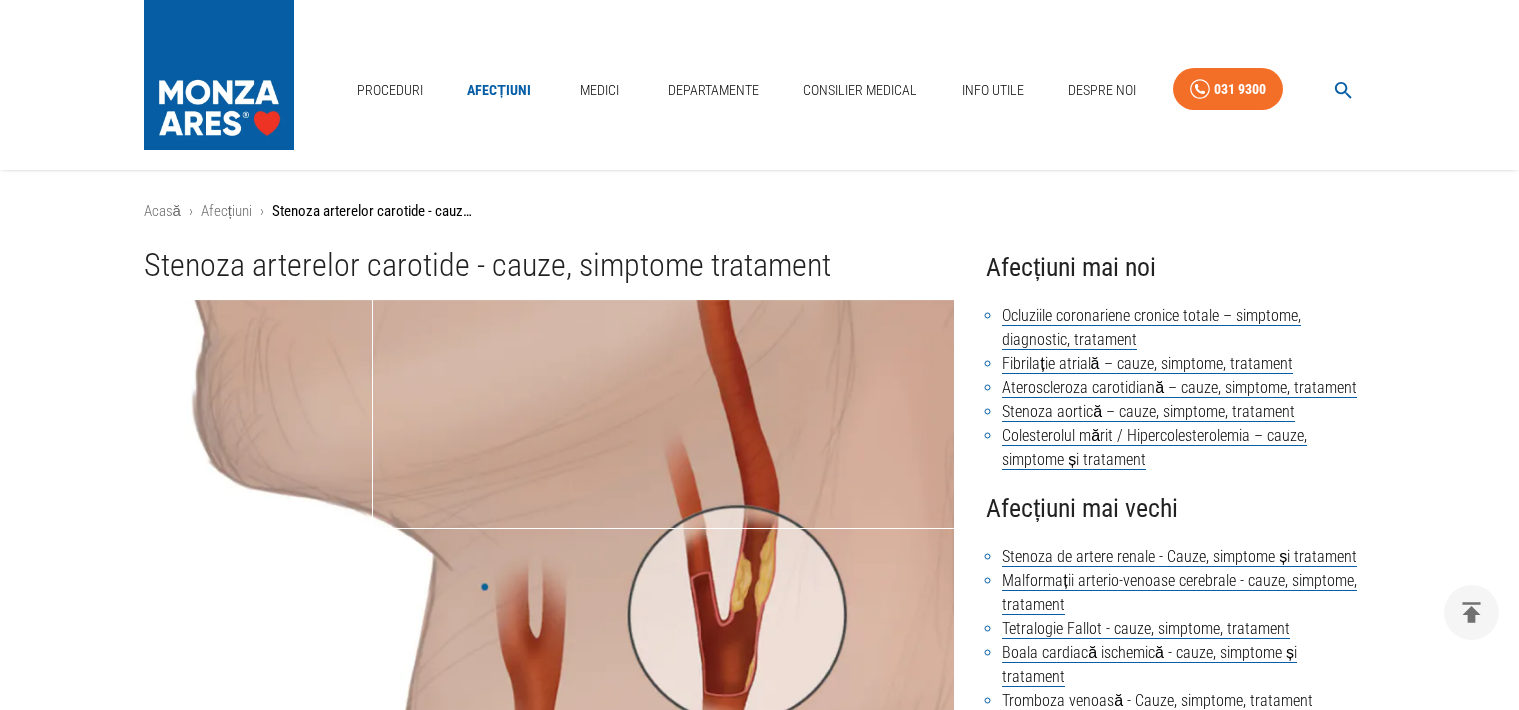 scroll, scrollTop: 840, scrollLeft: 0, axis: vertical 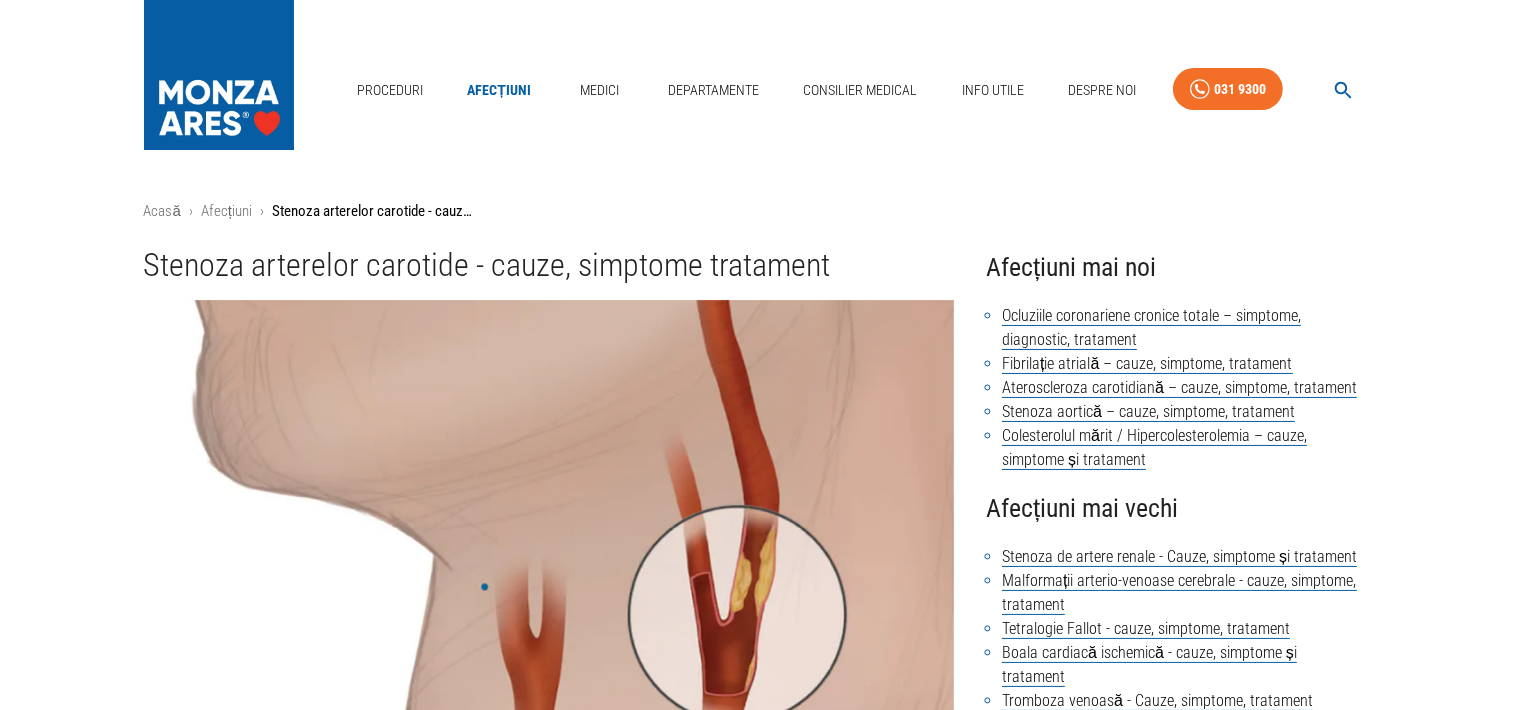 click on "Acasă › Afecțiuni › Stenoza arterelor carotide - cauze, simptome tratament Stenoza arterelor carotide - cauze, simptome tratament Articol medical scris de către  Echipa MONZA ARES ,  Cardiologie clinică la MONZA ARES Bucuresti Publicat: 29 noiembrie 2019  Ultima actualizare: 2 octombrie 2024  Distribuie: Cuprins Ce este stenoza arterelor carotide? Cauzele stenozei de arteră carotidă Factori de risc constituționali, nemodificabili Factori de risc modificabili Simptomele stenozei carotidiene Diagnosticarea stenozei de arteră carotidă Tratamentul stenozei carotidiene Tratamentul medicamentos pentru stenoza arterei carotide Endarterectomia carotidiană Angioplastia carotidiană Bypass-ul carotidian Prevenția stenozei arterei carotide Ce este stenoza arterelor carotide? Stenoza carotidiană reprezintă o problemă de sănătate gravă care poate duce la scăderea semnificativă a fluxului sanguin către creier, crescând astfel riscul de  accident vascular cerebral ateroscleroza, Diabetul :" at bounding box center [759, 2561] 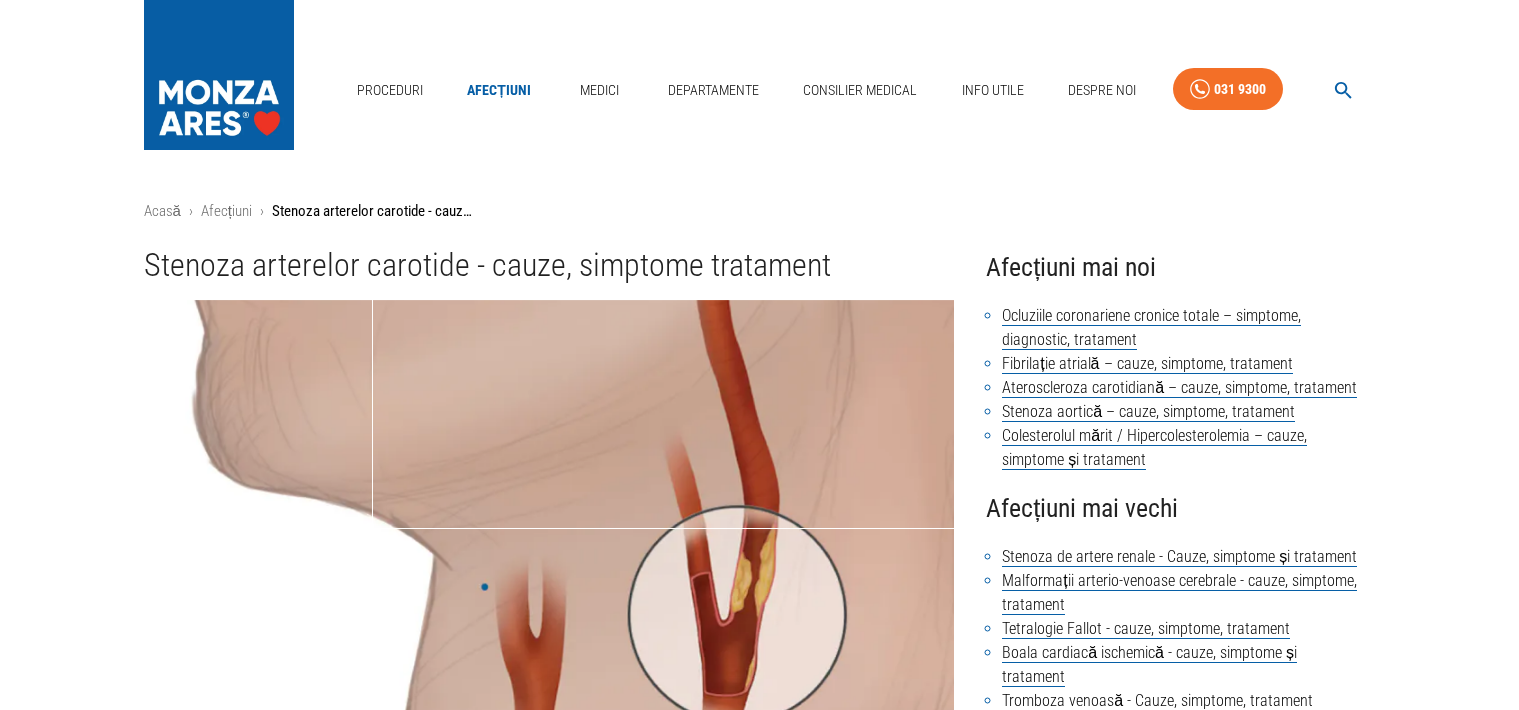 scroll, scrollTop: 40, scrollLeft: 0, axis: vertical 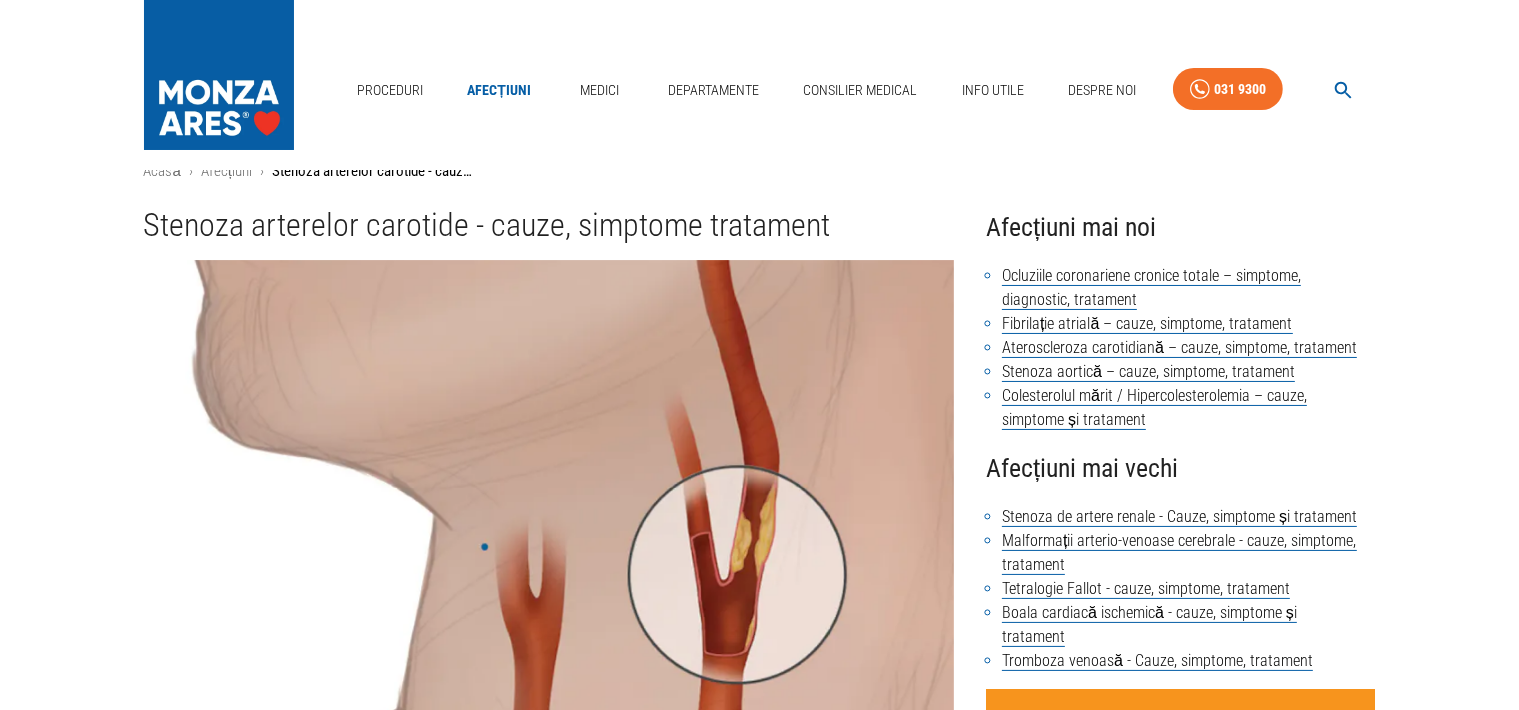 click on "Acasă › Afecțiuni › Stenoza arterelor carotide - cauze, simptome tratament Stenoza arterelor carotide - cauze, simptome tratament Articol medical scris de către  Echipa MONZA ARES ,  Cardiologie clinică la MONZA ARES Bucuresti Publicat: 29 noiembrie 2019  Ultima actualizare: 2 octombrie 2024  Distribuie: Cuprins Ce este stenoza arterelor carotide? Cauzele stenozei de arteră carotidă Factori de risc constituționali, nemodificabili Factori de risc modificabili Simptomele stenozei carotidiene Diagnosticarea stenozei de arteră carotidă Tratamentul stenozei carotidiene Tratamentul medicamentos pentru stenoza arterei carotide Endarterectomia carotidiană Angioplastia carotidiană Bypass-ul carotidian Prevenția stenozei arterei carotide Ce este stenoza arterelor carotide? Stenoza carotidiană reprezintă o problemă de sănătate gravă care poate duce la scăderea semnificativă a fluxului sanguin către creier, crescând astfel riscul de  accident vascular cerebral ateroscleroza, Diabetul :" at bounding box center (759, 2521) 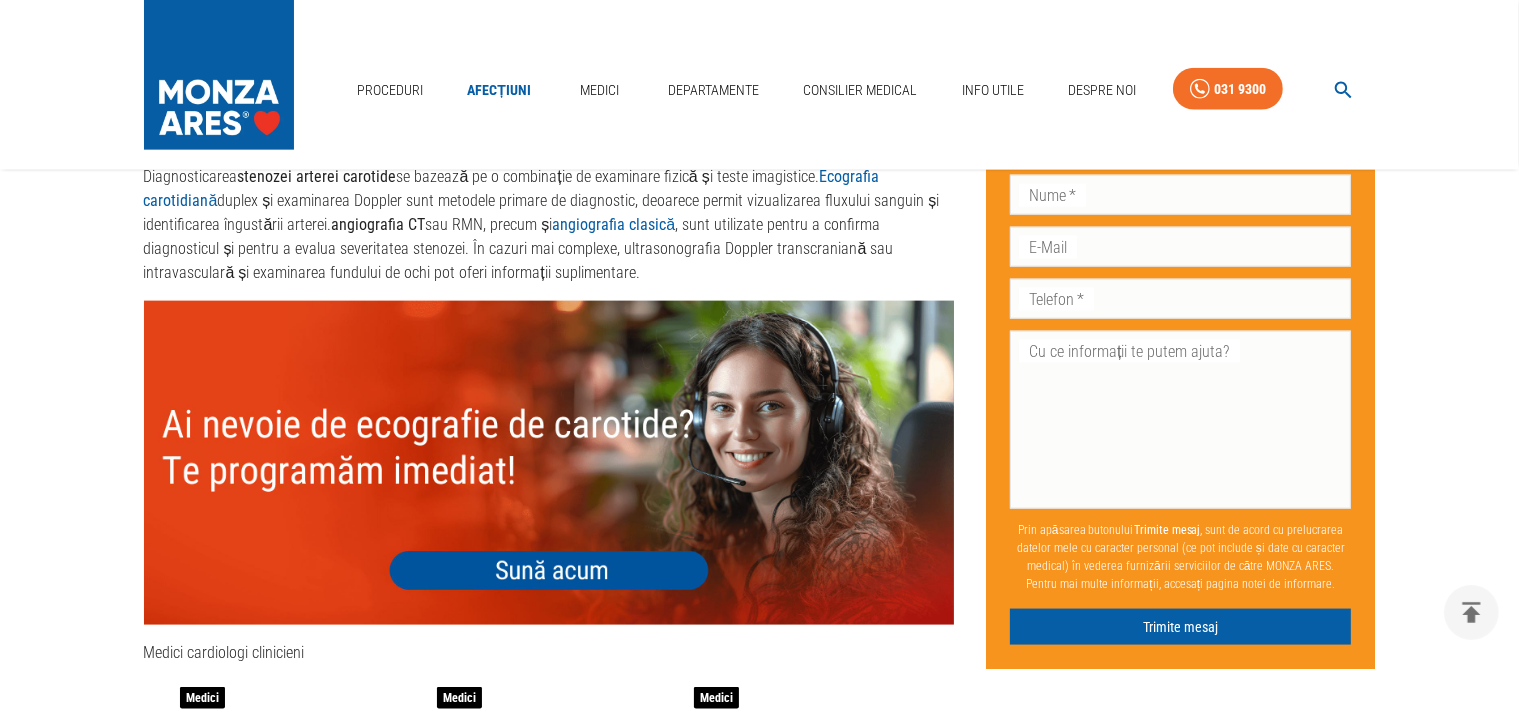 scroll, scrollTop: 2595, scrollLeft: 0, axis: vertical 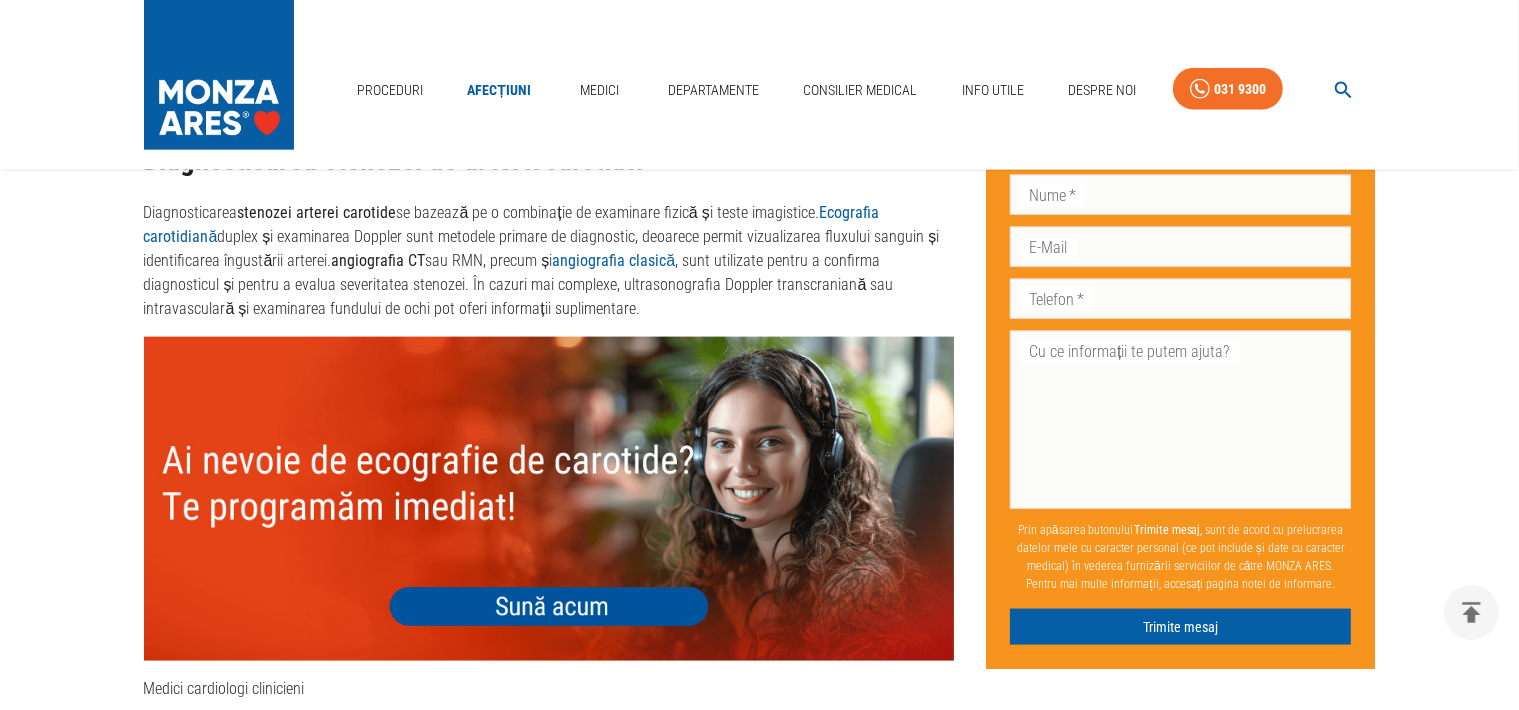 click at bounding box center [549, 499] 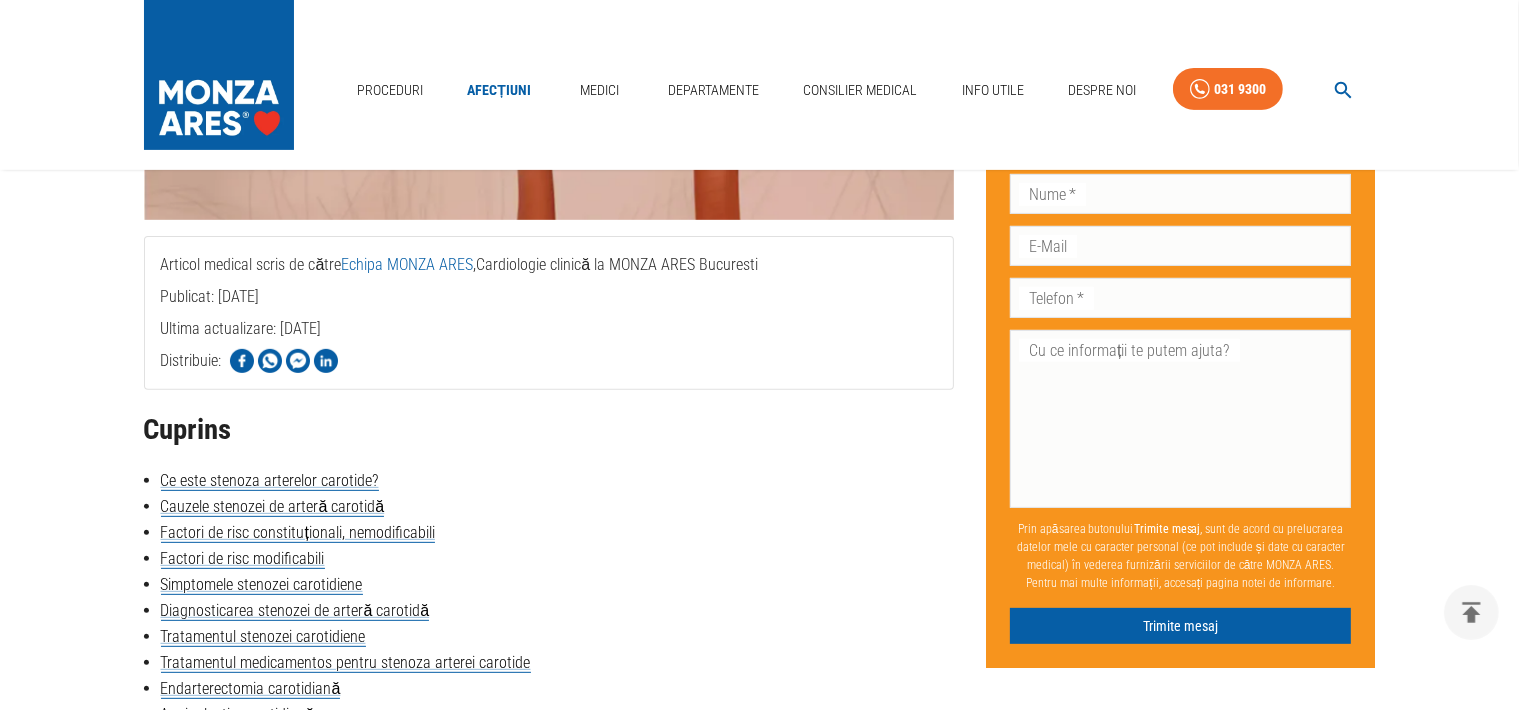 scroll, scrollTop: 720, scrollLeft: 0, axis: vertical 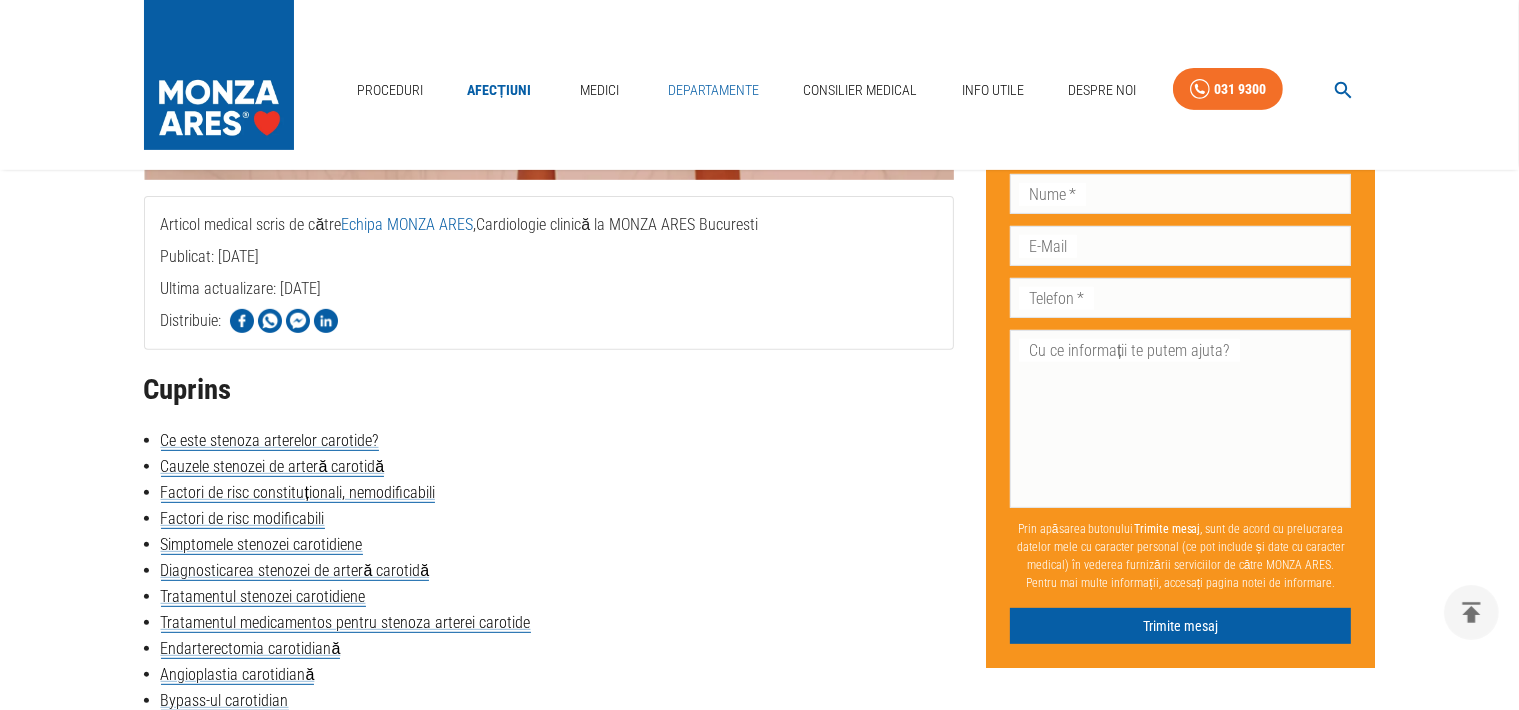 click on "Departamente" at bounding box center (713, 90) 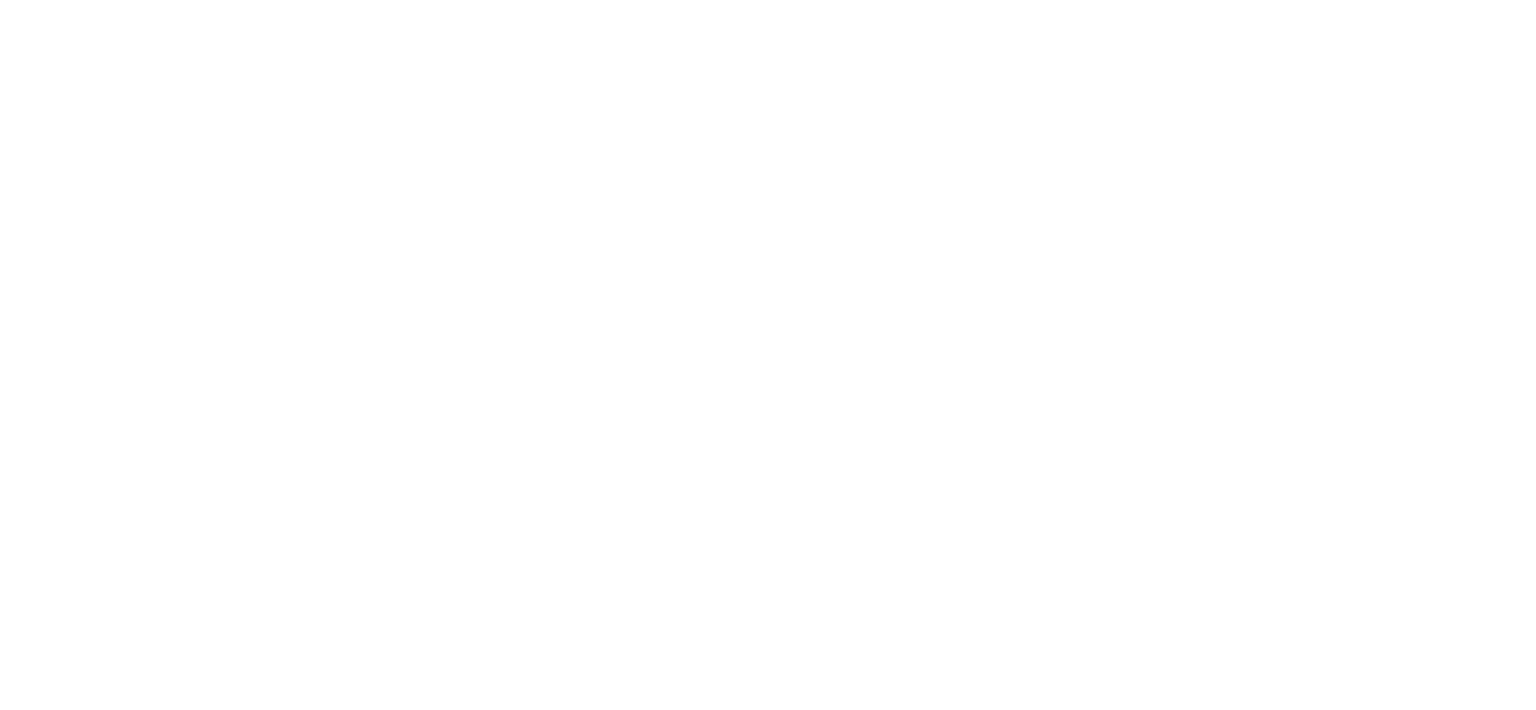 scroll, scrollTop: 0, scrollLeft: 0, axis: both 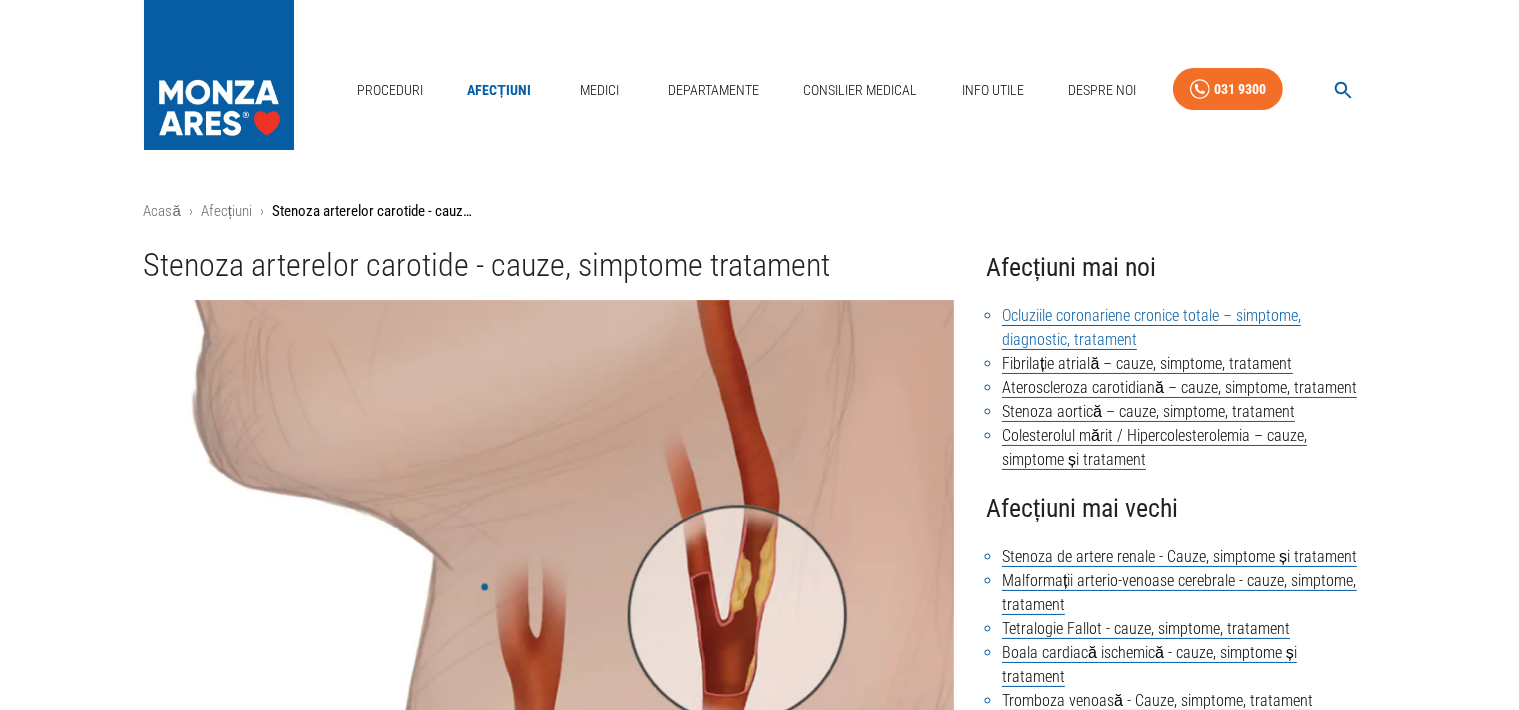 click on "Ocluziile coronariene cronice totale – simptome, diagnostic, tratament" at bounding box center (1151, 328) 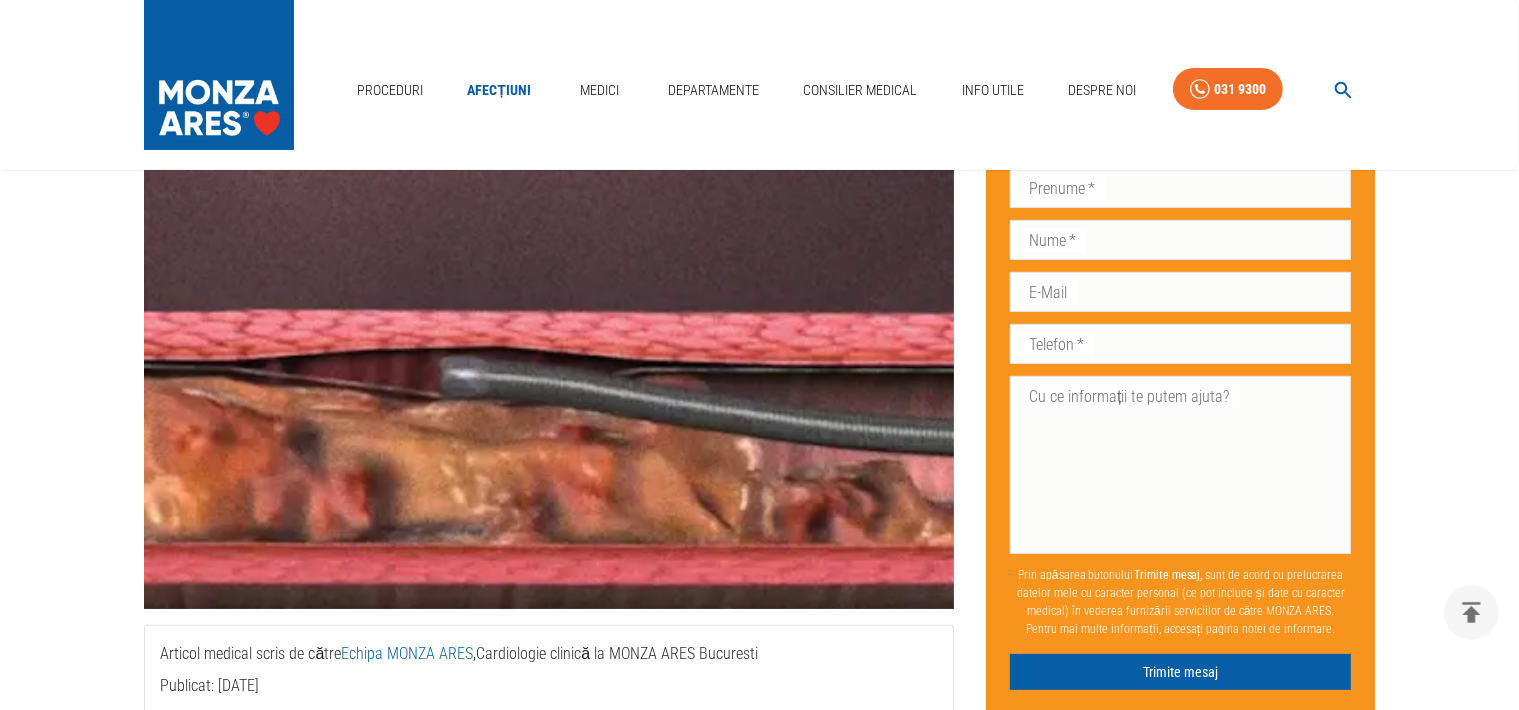 scroll, scrollTop: 360, scrollLeft: 0, axis: vertical 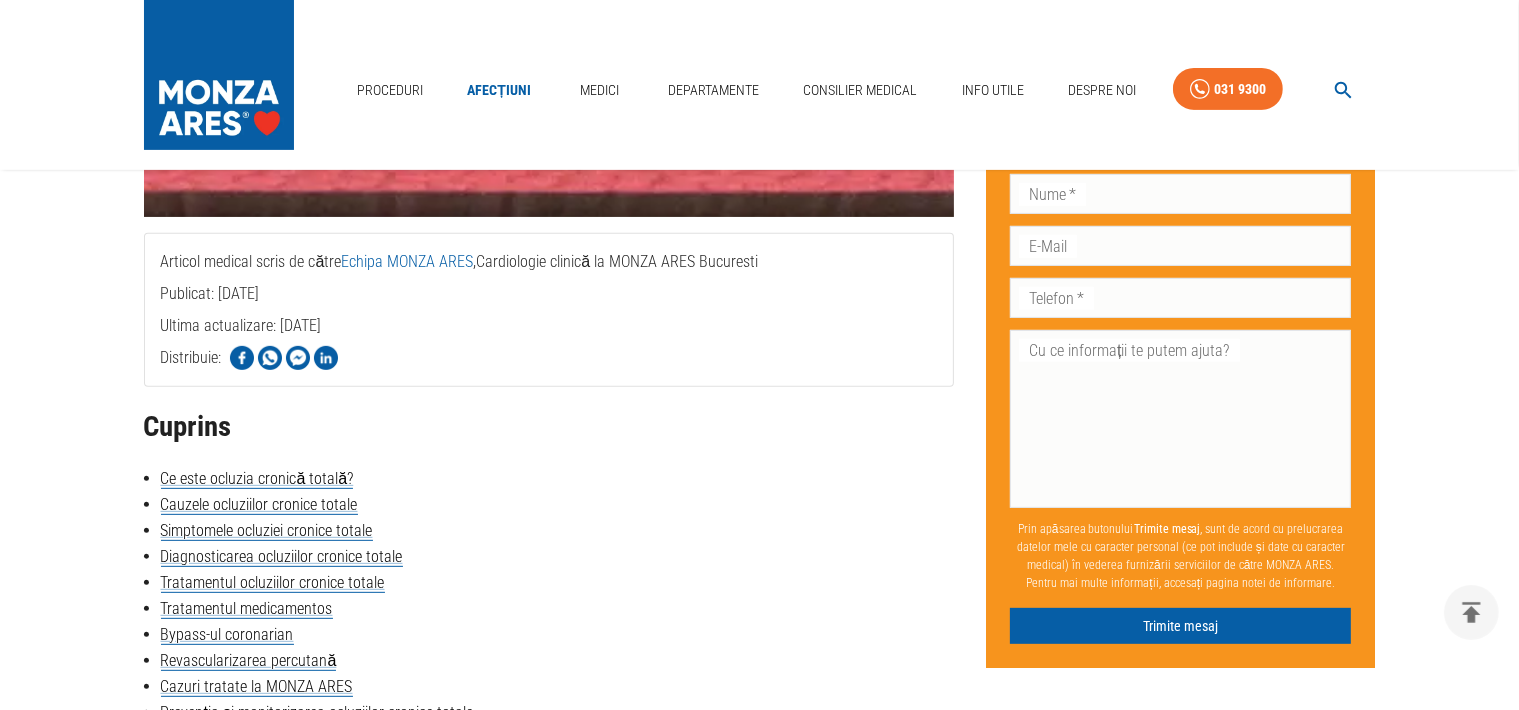 click on "Acasă › Afecțiuni › Ocluziile coronariene cronice totale – simptome, diagnostic, tratament Ocluziile coronariene cronice totale – simptome, diagnostic, tratament Articol medical scris de către Echipa MONZA ARES, Cardiologie clinică la MONZA ARES Bucuresti Publicat: [DATE] Ultima actualizare: [DATE] Distribuie: Cuprins Ce este ocluzia cronică totală? Cauzele ocluziilor cronice totale Simptomele ocluziei cronice totale Diagnosticarea ocluziilor cronice totale Tratamentul ocluziilor cronice totale Tratamentul medicamentos Bypass-ul coronarian Revascularizarea percutană Cazuri tratate la MONZA ARES Prevenția și monitorizarea ocluziilor cronice totale Ce este ocluzia cronică totală? Ocluzia cronică totală (CTO) Ocluzia cronică totală Cauzele ocluziilor cronice totale Fumatul: nicotina și alte substanțe chimice din țigări deteriorează pereții arterelor, favorizând formarea plăcilor de aterom. Hipercolesterolemia: Diabetul: Hipertensiunea arterială: Dispnee:" at bounding box center [759, 2038] 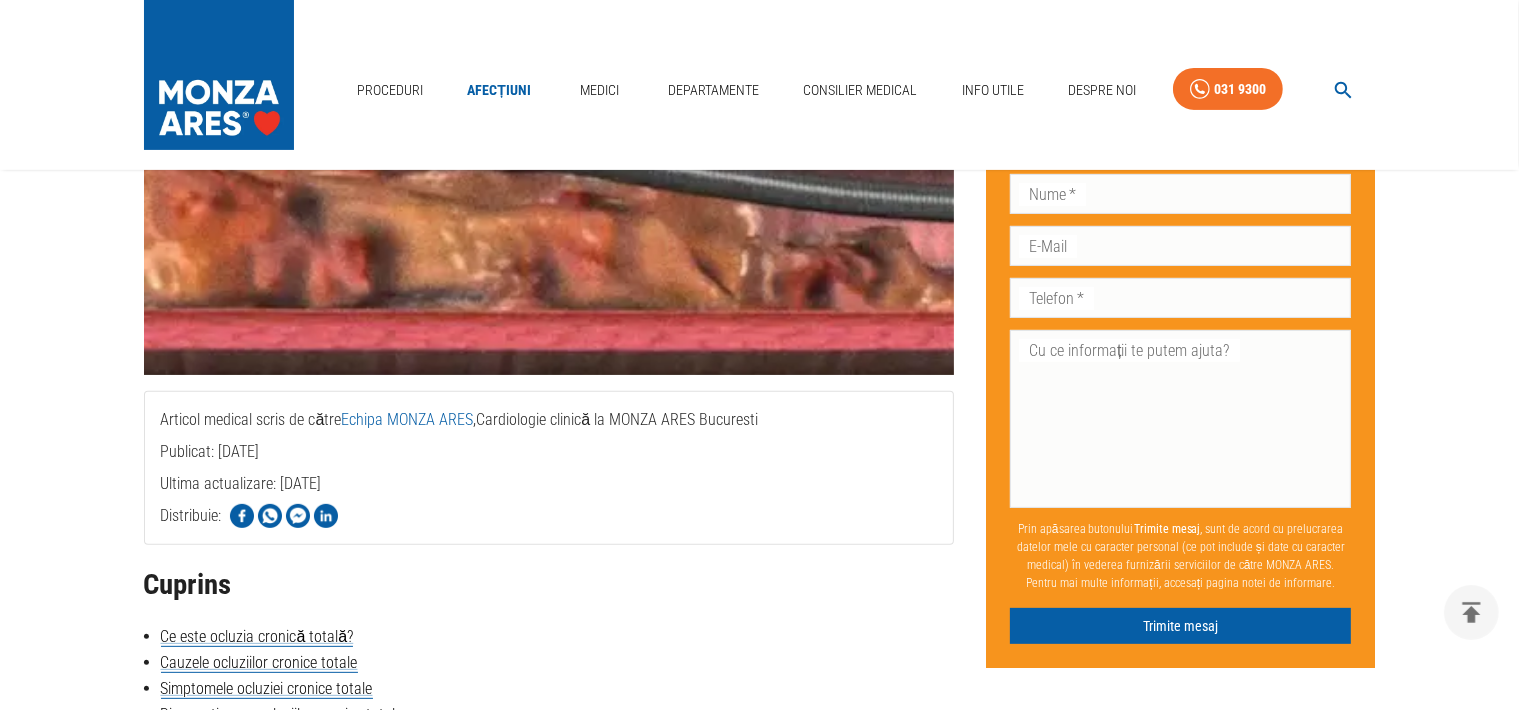 scroll, scrollTop: 560, scrollLeft: 0, axis: vertical 